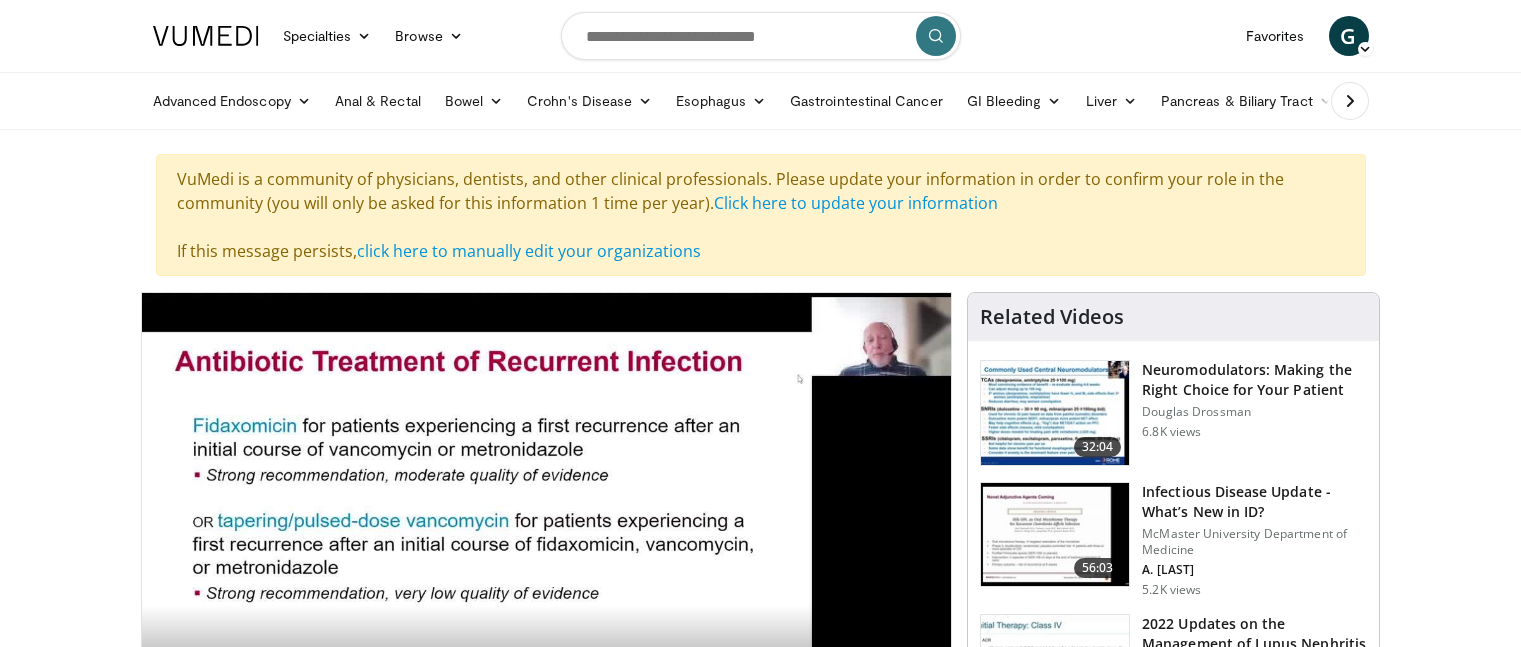 scroll, scrollTop: 100, scrollLeft: 0, axis: vertical 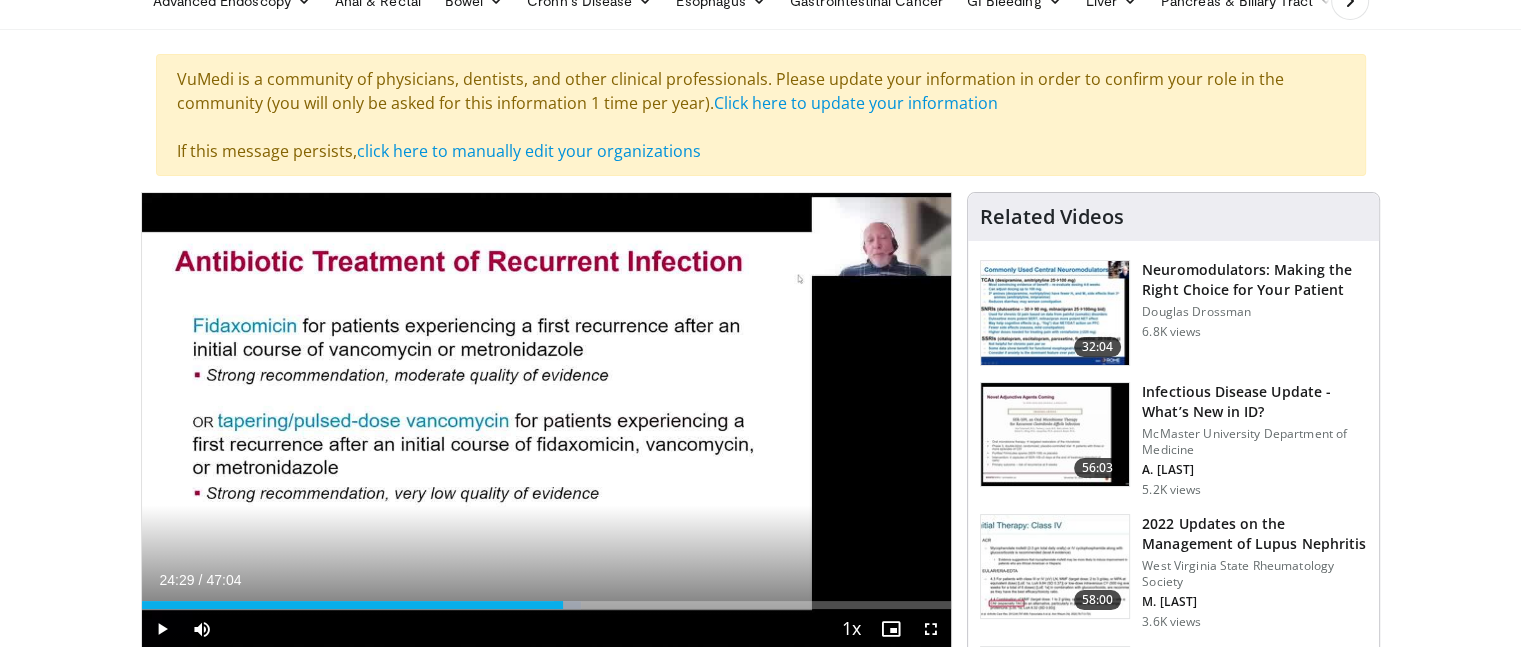 click at bounding box center [162, 629] 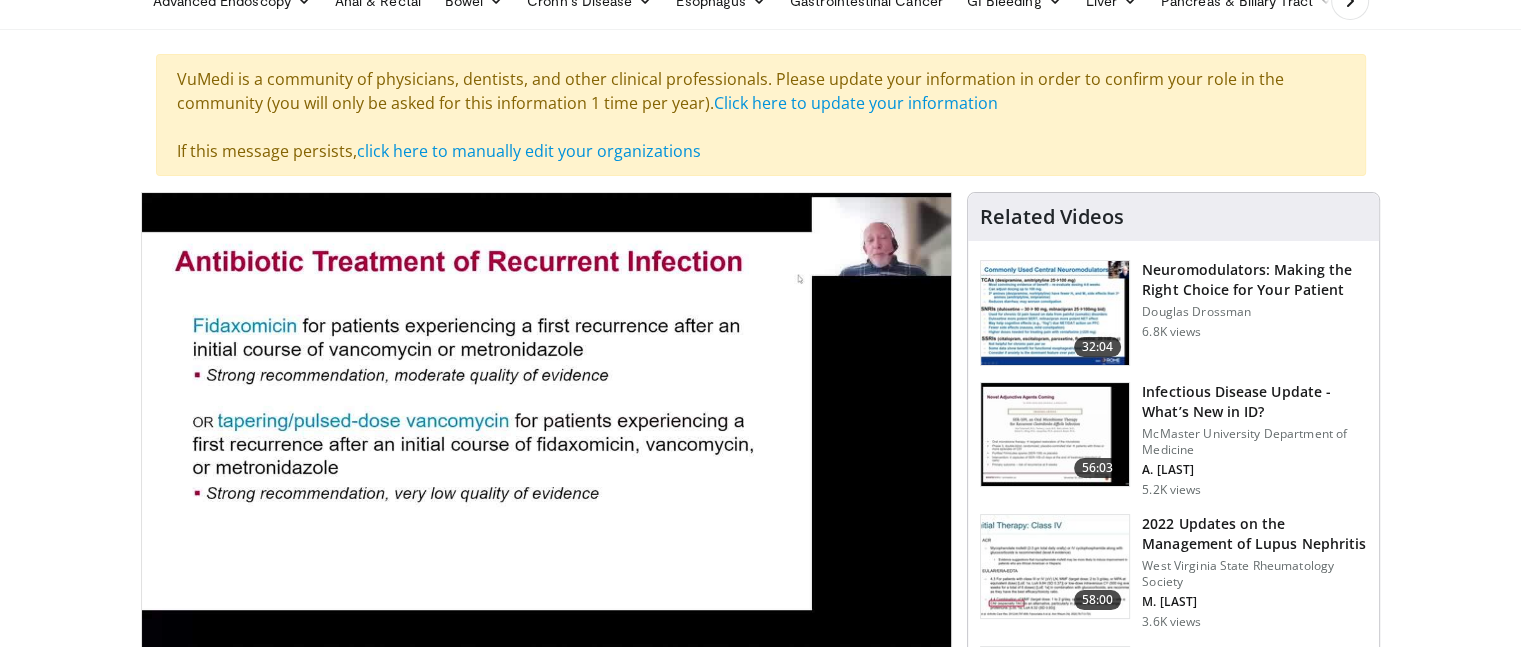 click on "Specialties
Adult & Family Medicine
Allergy, Asthma, Immunology
Anesthesiology
Cardiology
Dental
Dermatology
Endocrinology
Gastroenterology & Hepatology
General Surgery
Hematology & Oncology
Infectious Disease
Nephrology
Neurology
Neurosurgery
Obstetrics & Gynecology
Ophthalmology
Oral Maxillofacial
Orthopaedics
Otolaryngology
Pediatrics
Plastic Surgery
Podiatry
Psychiatry
Pulmonology
Radiation Oncology
Radiology
Rheumatology
Urology" at bounding box center [760, 1447] 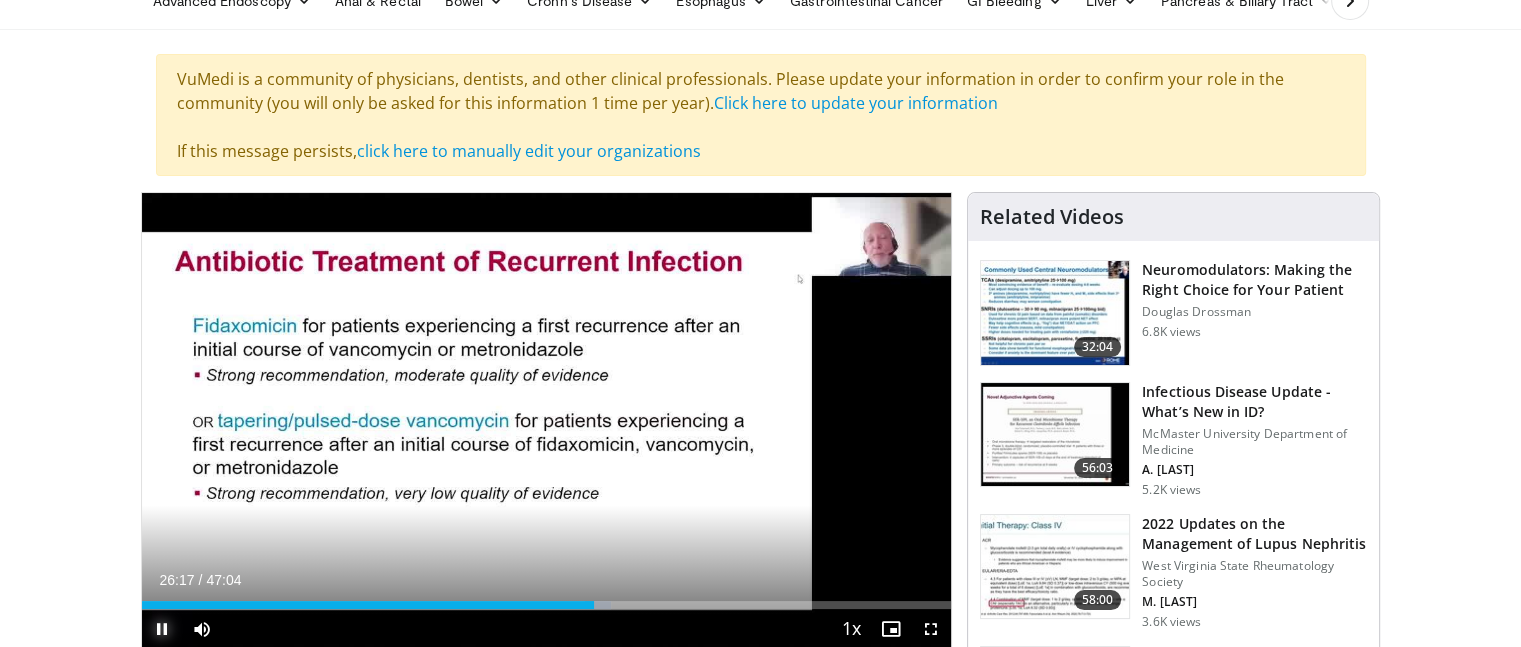 click at bounding box center [162, 629] 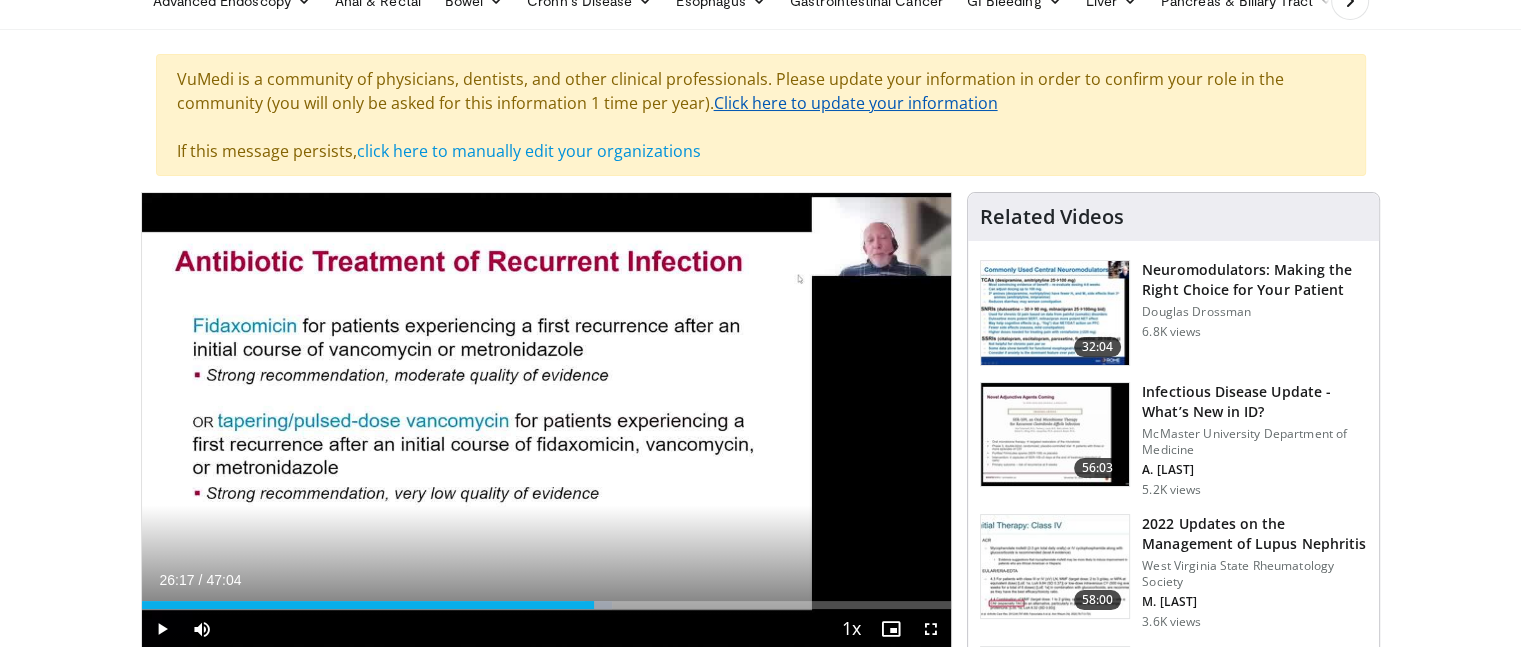 click on "Click here to update your information" at bounding box center [856, 103] 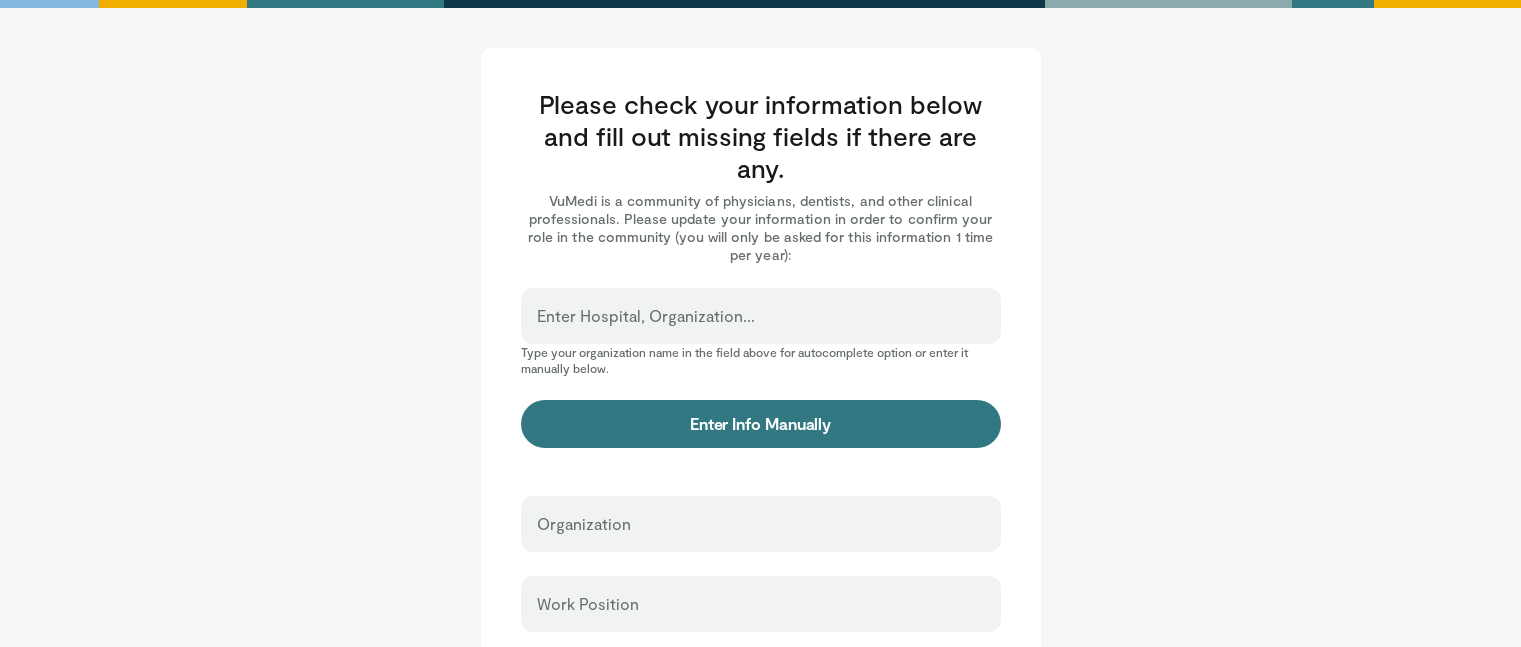 scroll, scrollTop: 0, scrollLeft: 0, axis: both 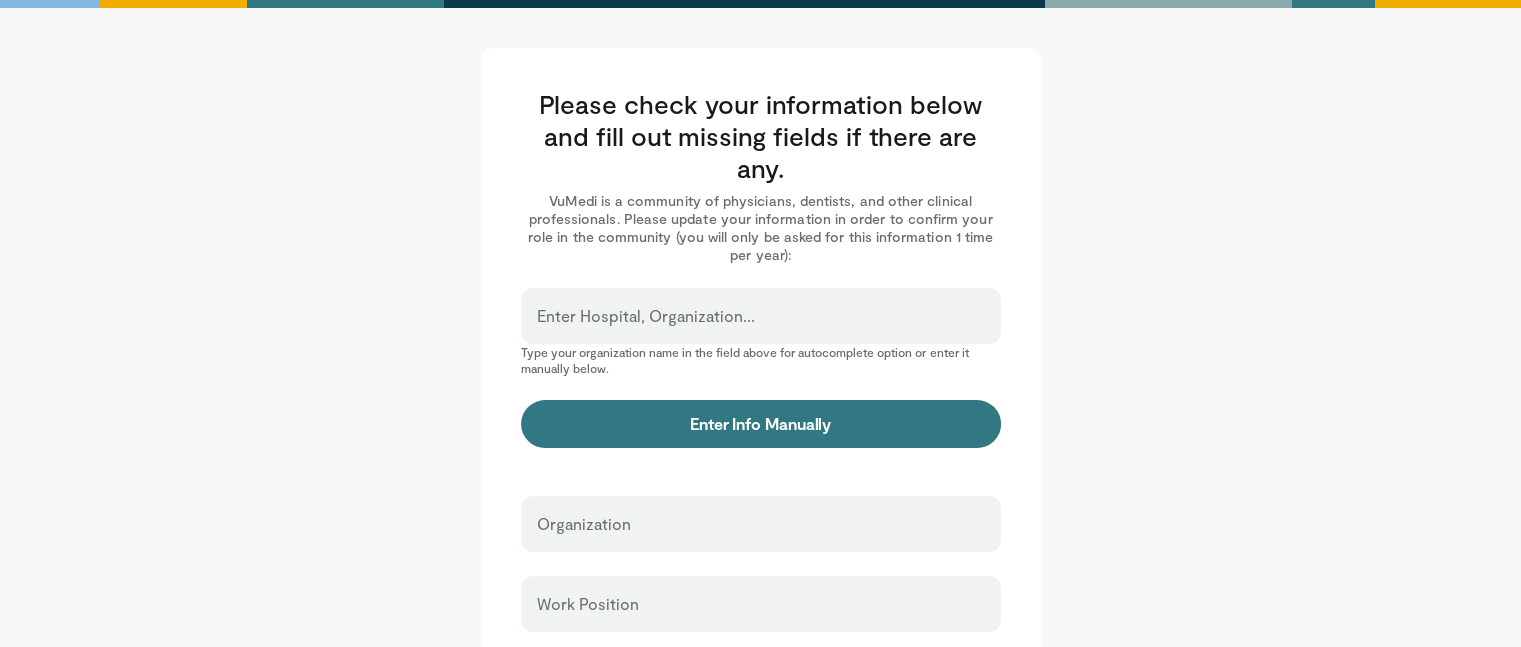 click on "Enter Hospital, Organization..." at bounding box center (646, 316) 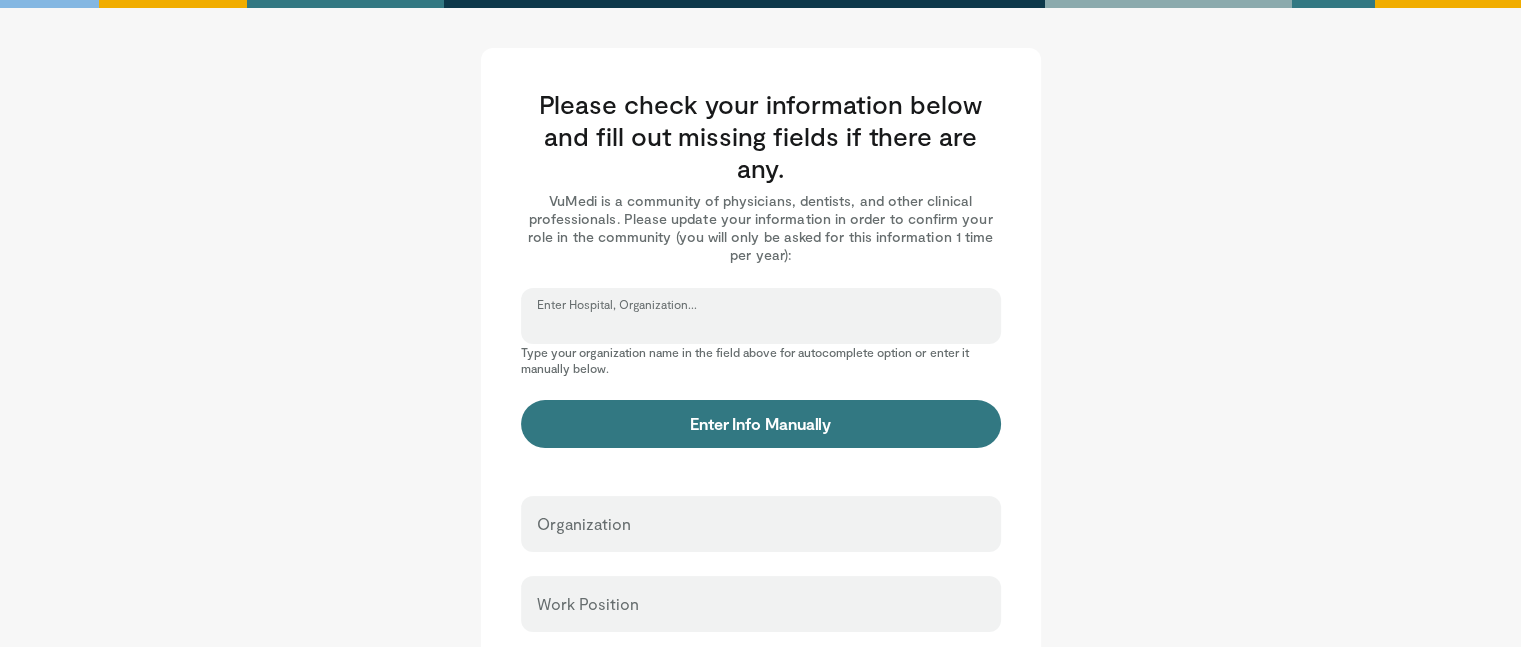 click on "Enter Hospital, Organization..." at bounding box center [761, 325] 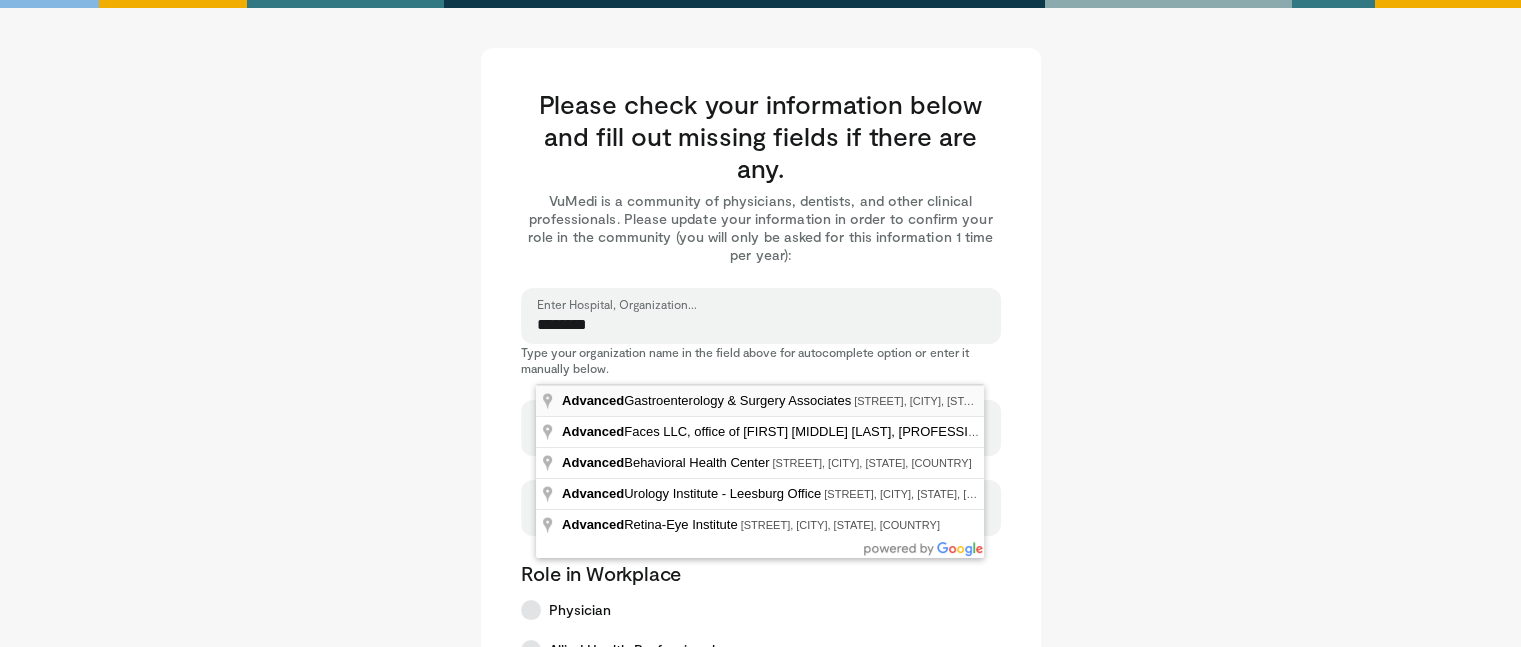 type on "**********" 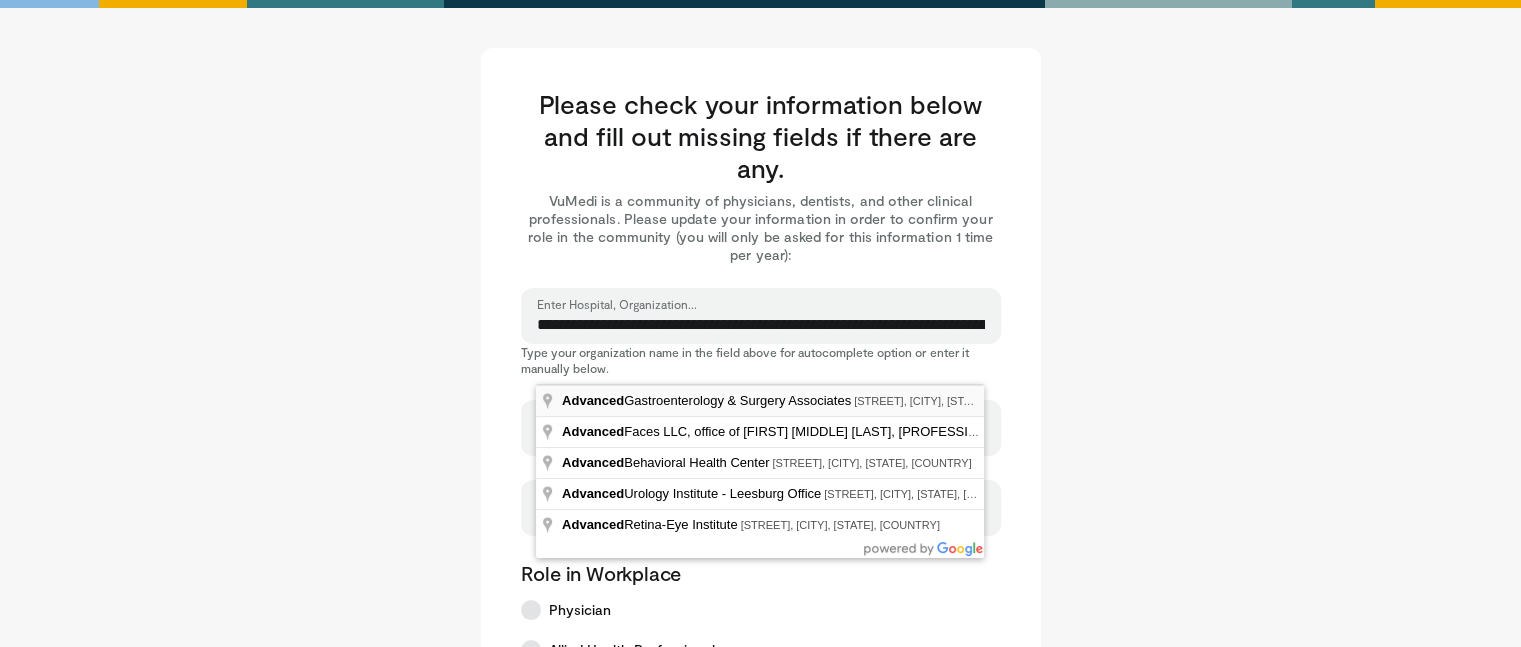 type on "**********" 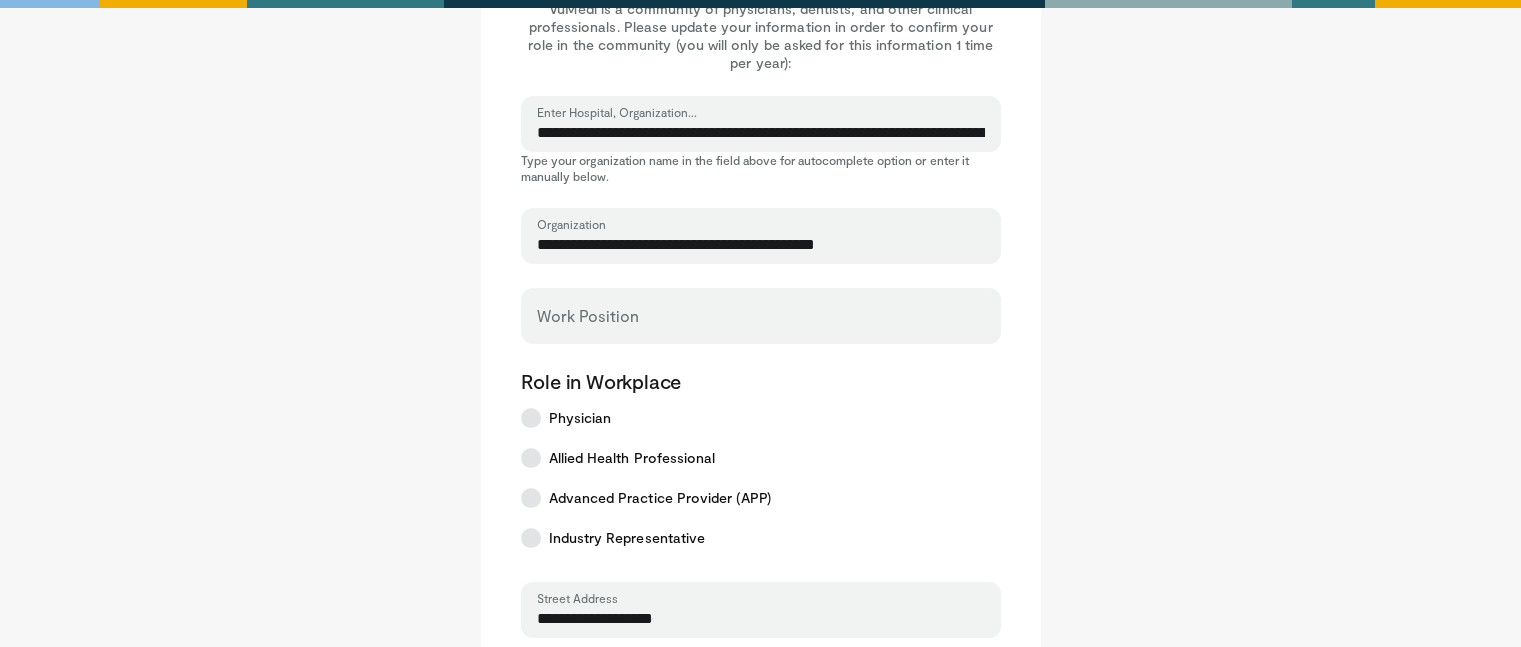 scroll, scrollTop: 200, scrollLeft: 0, axis: vertical 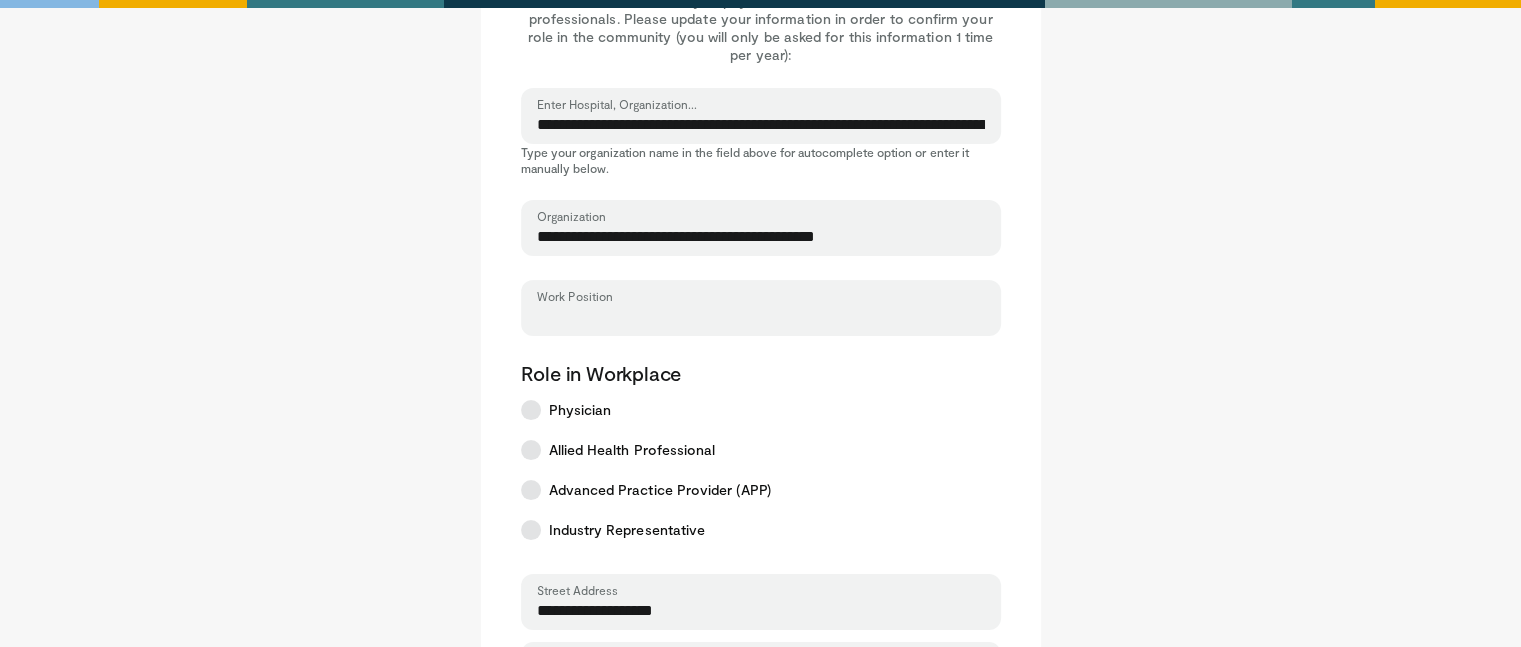 click on "Work Position" at bounding box center [761, 317] 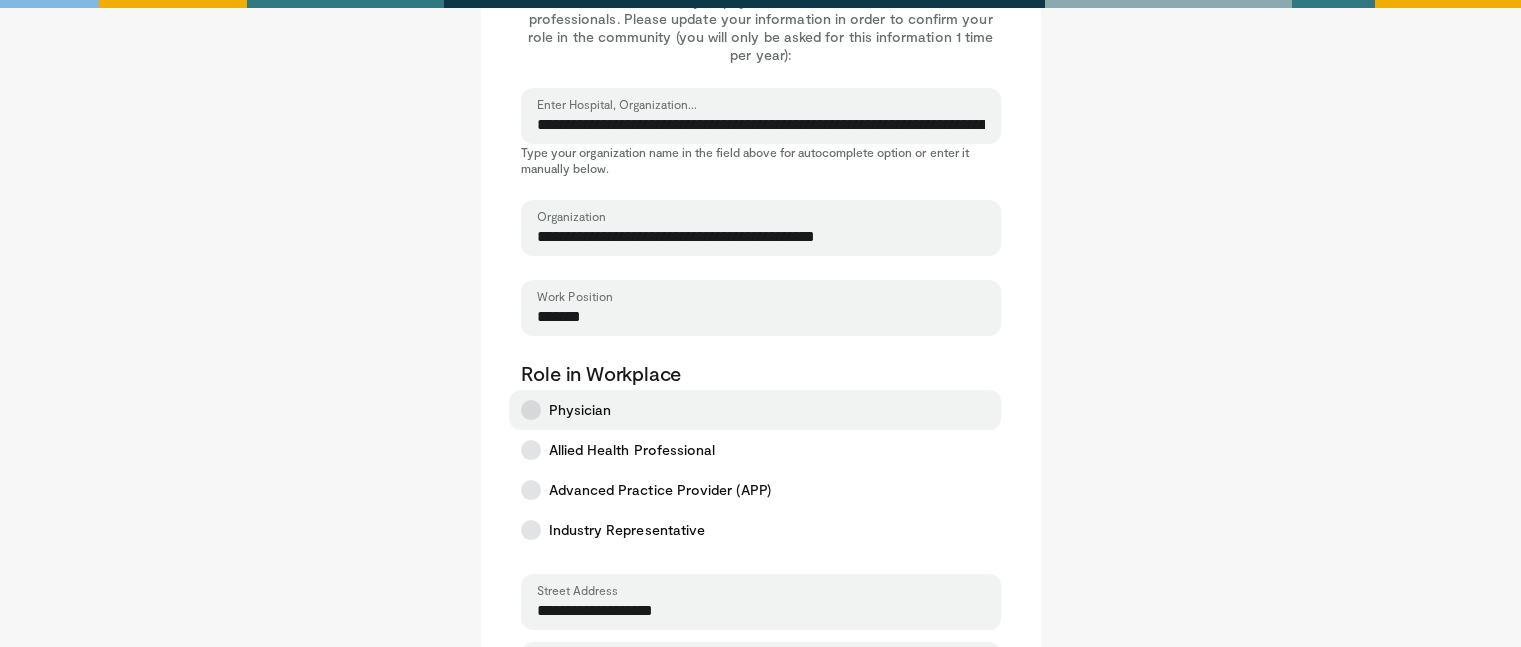 type on "*******" 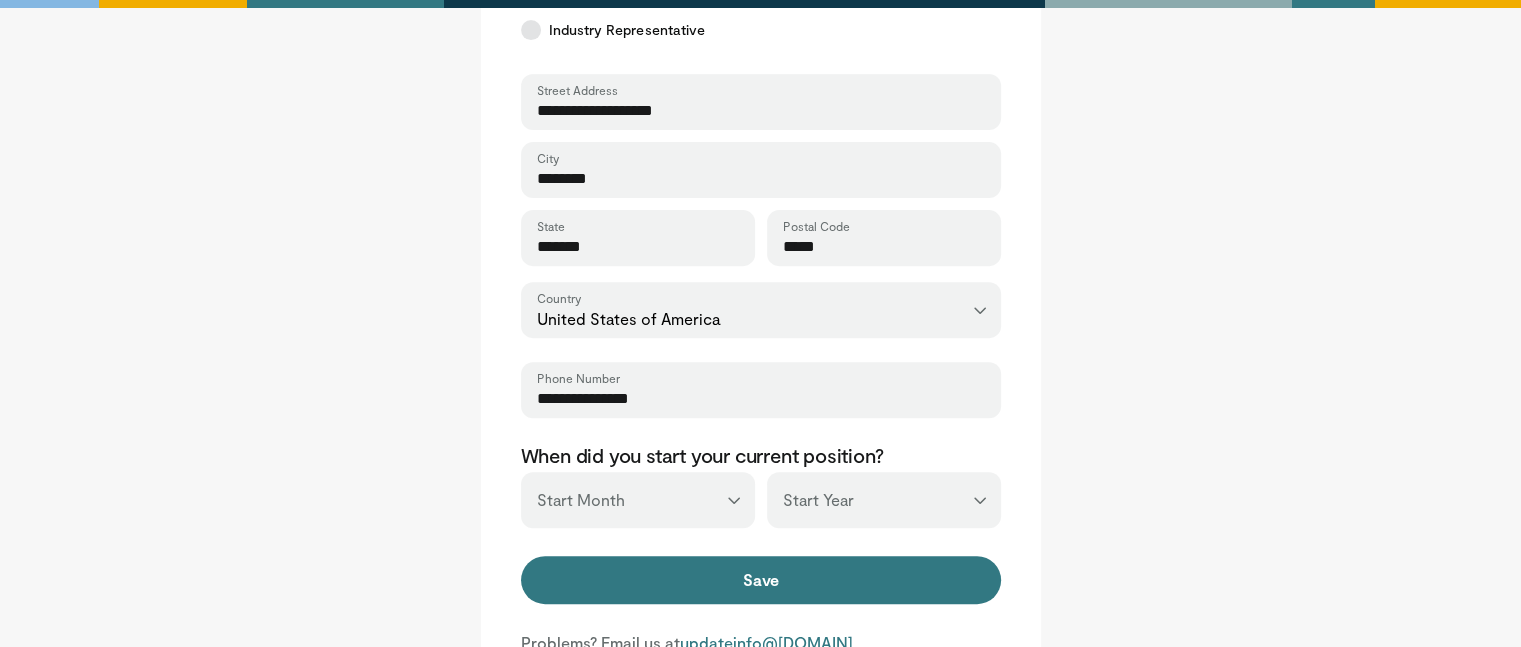 scroll, scrollTop: 800, scrollLeft: 0, axis: vertical 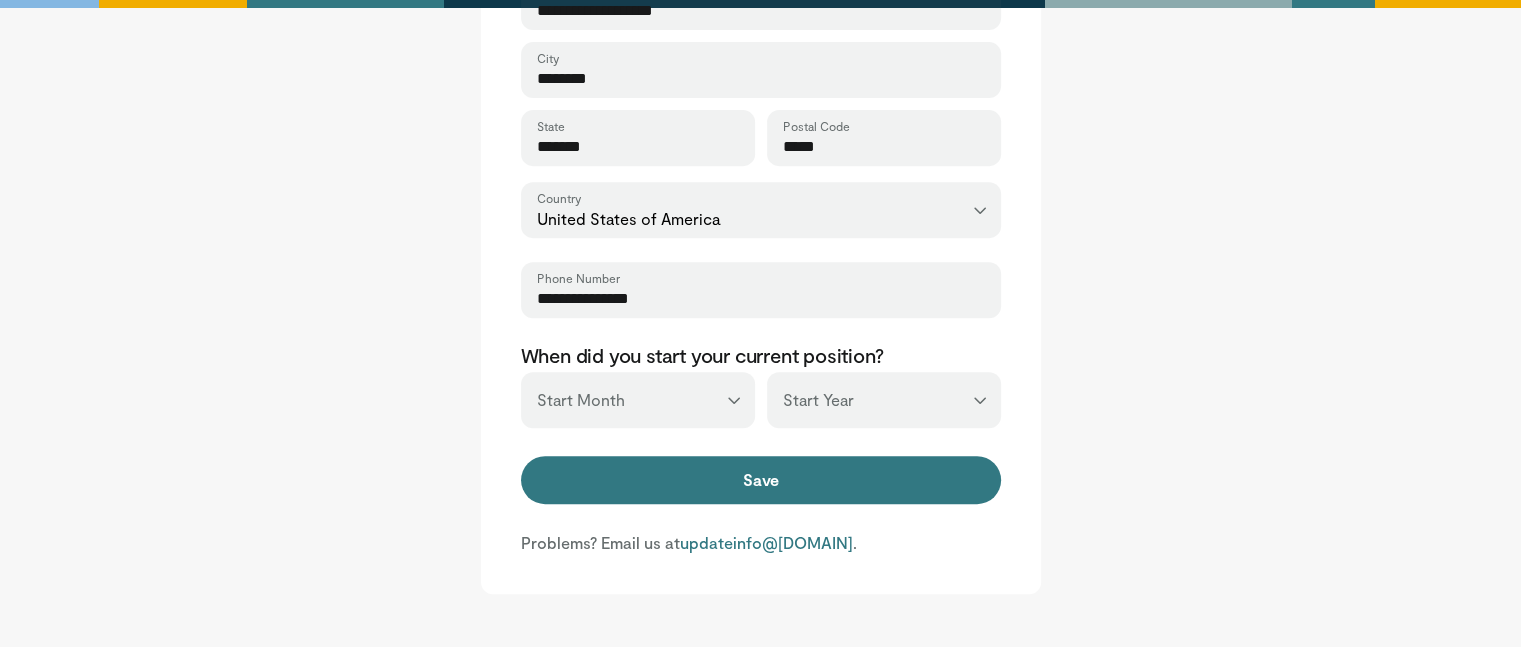 click on "***
*******
********
*****
*****
***
****
****
******
*********
*******
********
********" at bounding box center [638, 400] 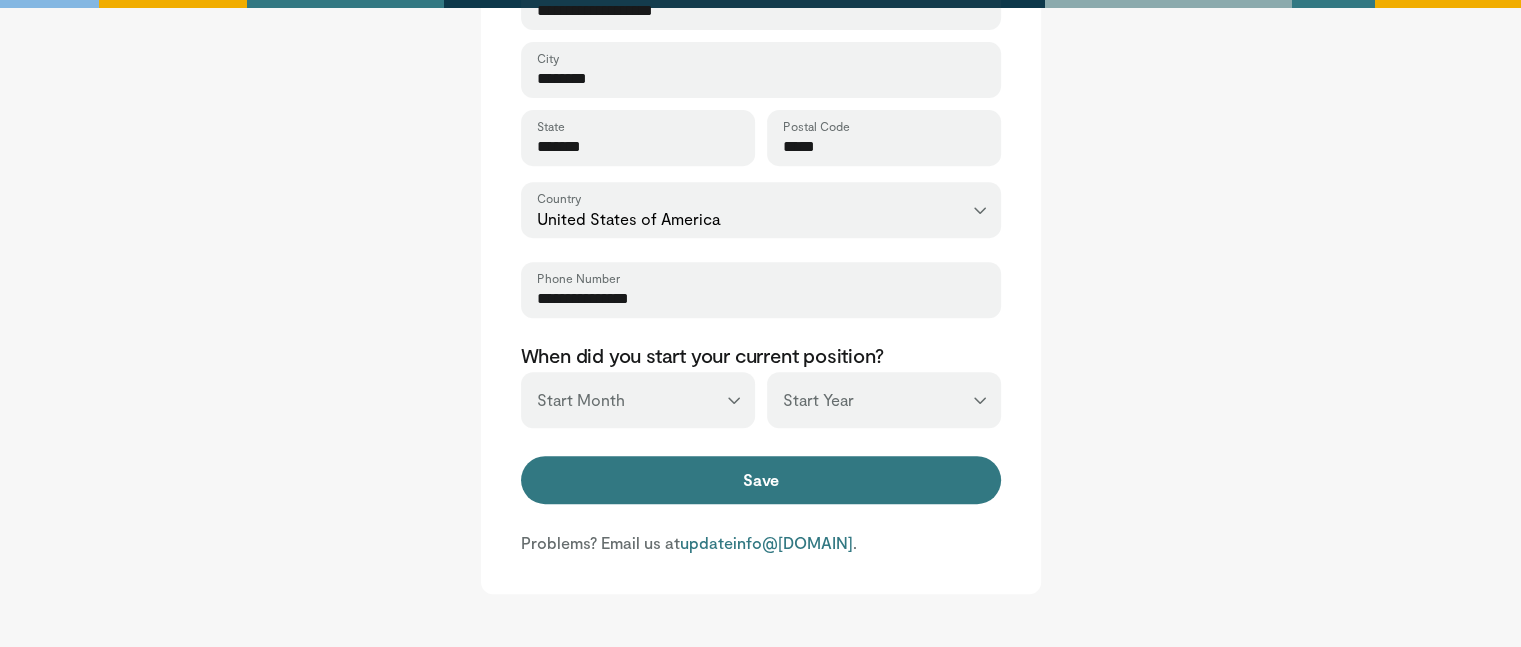 select on "**" 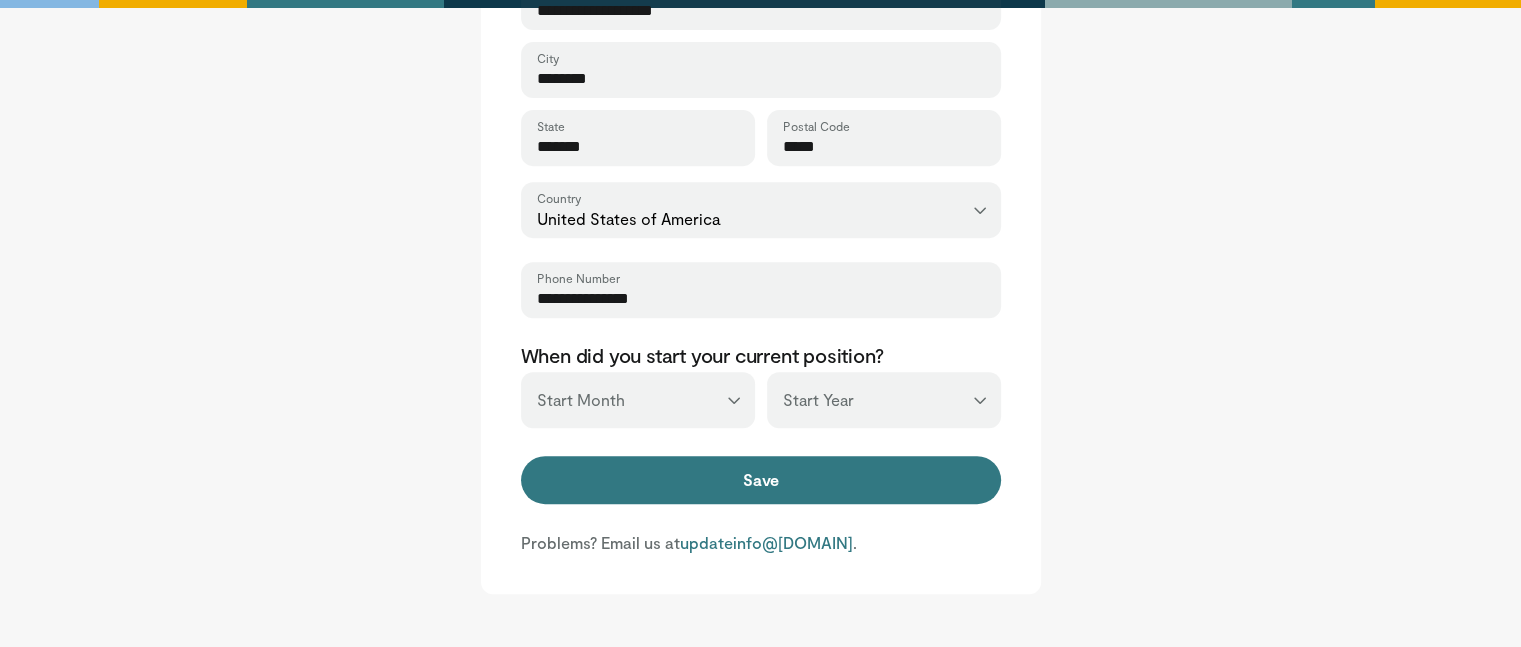 click on "***
*******
********
*****
*****
***
****
****
******
*********
*******
********
********" at bounding box center [638, 400] 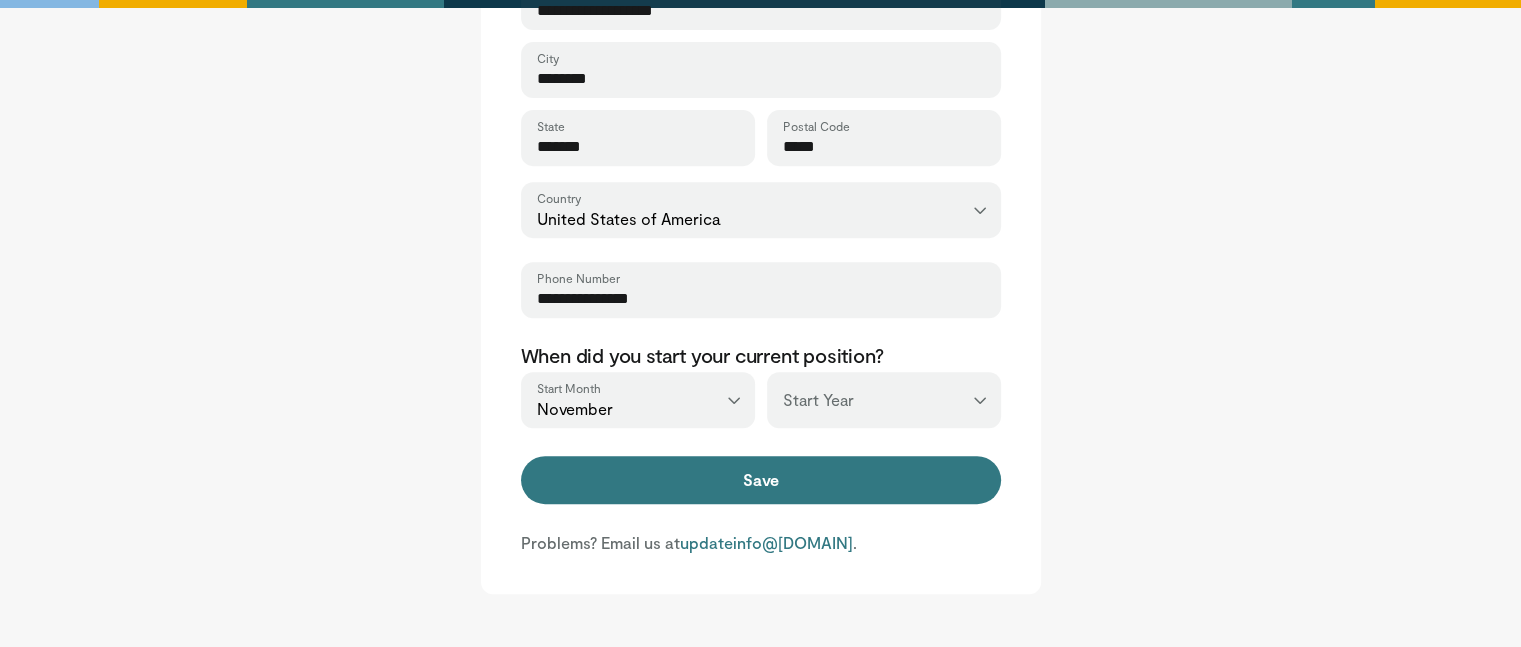 click on "***
****
****
****
****
****
****
****
****
****
****
****
****
****
****
****
****
****
****
****
****
****
****
****
****
****
****
****
****
**** **** **** **** ****" at bounding box center (884, 400) 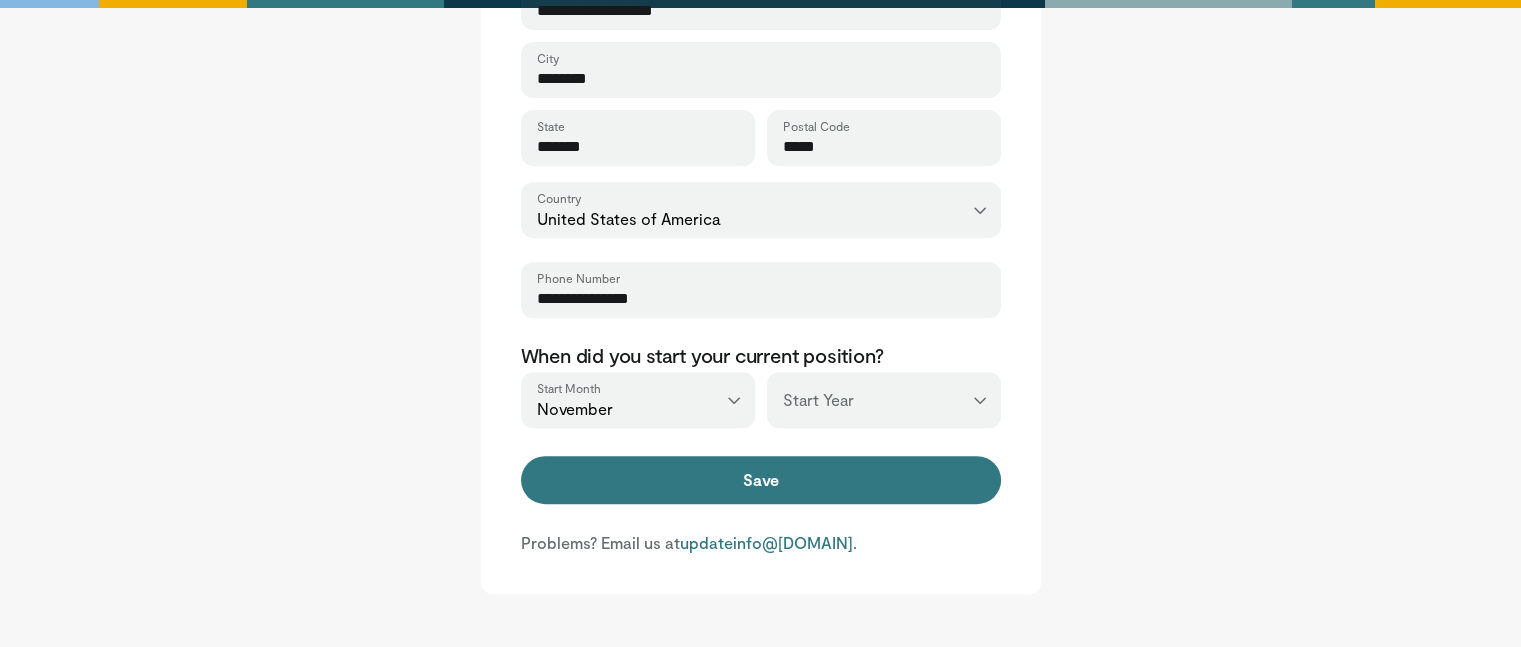 select on "****" 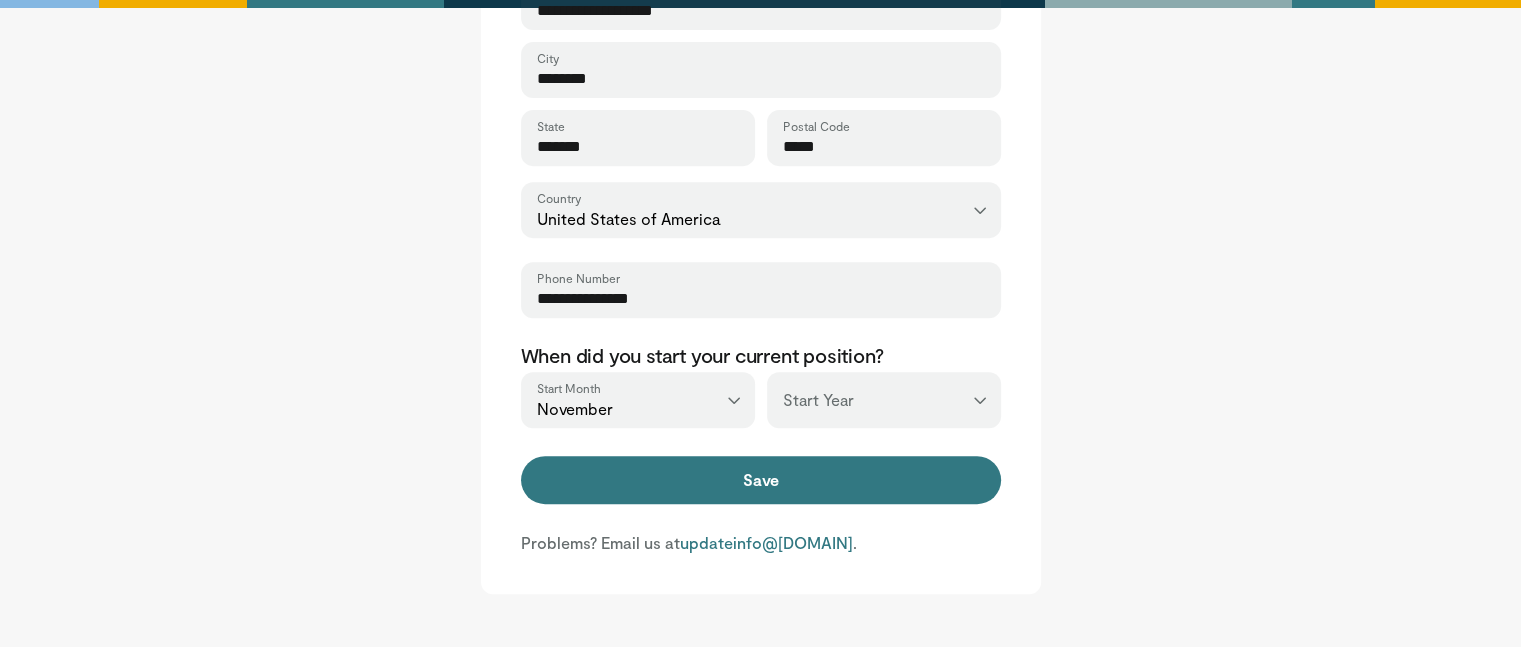 click on "***
****
****
****
****
****
****
****
****
****
****
****
****
****
****
****
****
****
****
****
****
****
****
****
****
****
****
****
****
**** **** **** **** ****" at bounding box center [884, 400] 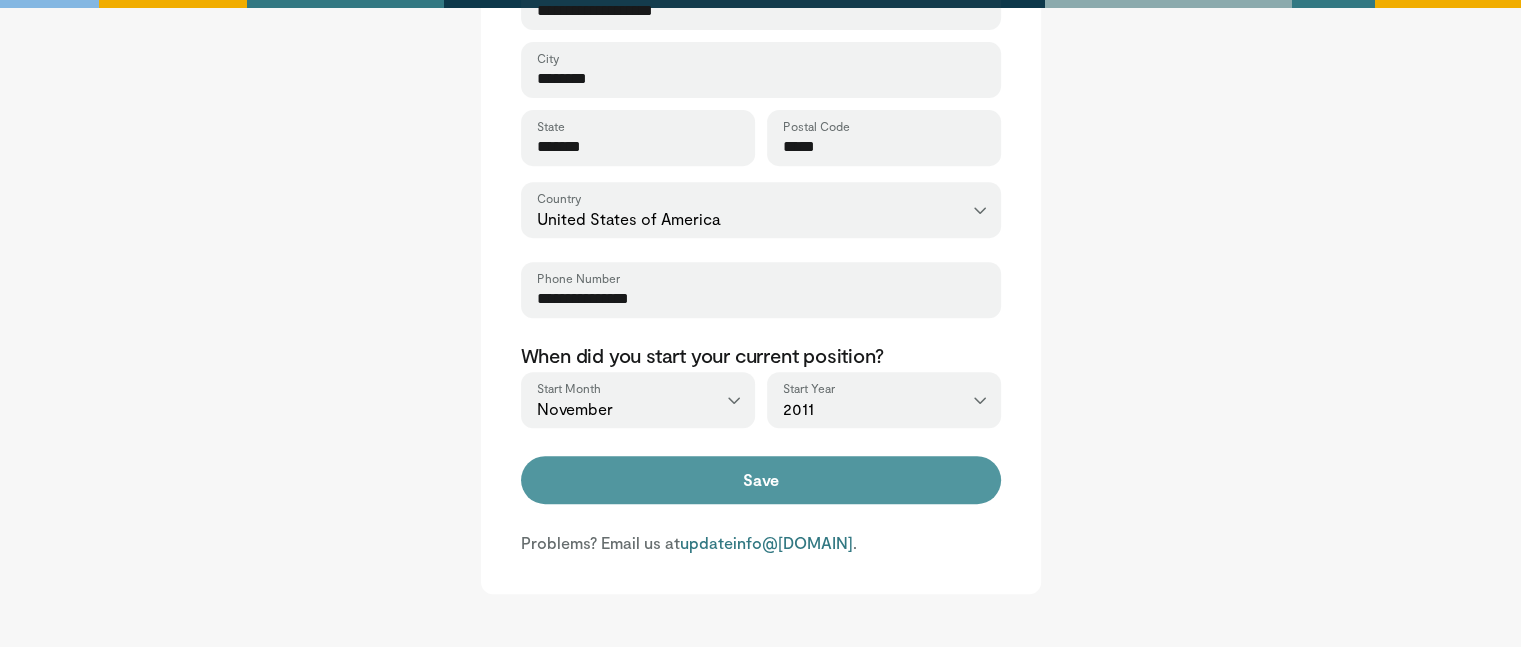 click on "Save" at bounding box center [761, 480] 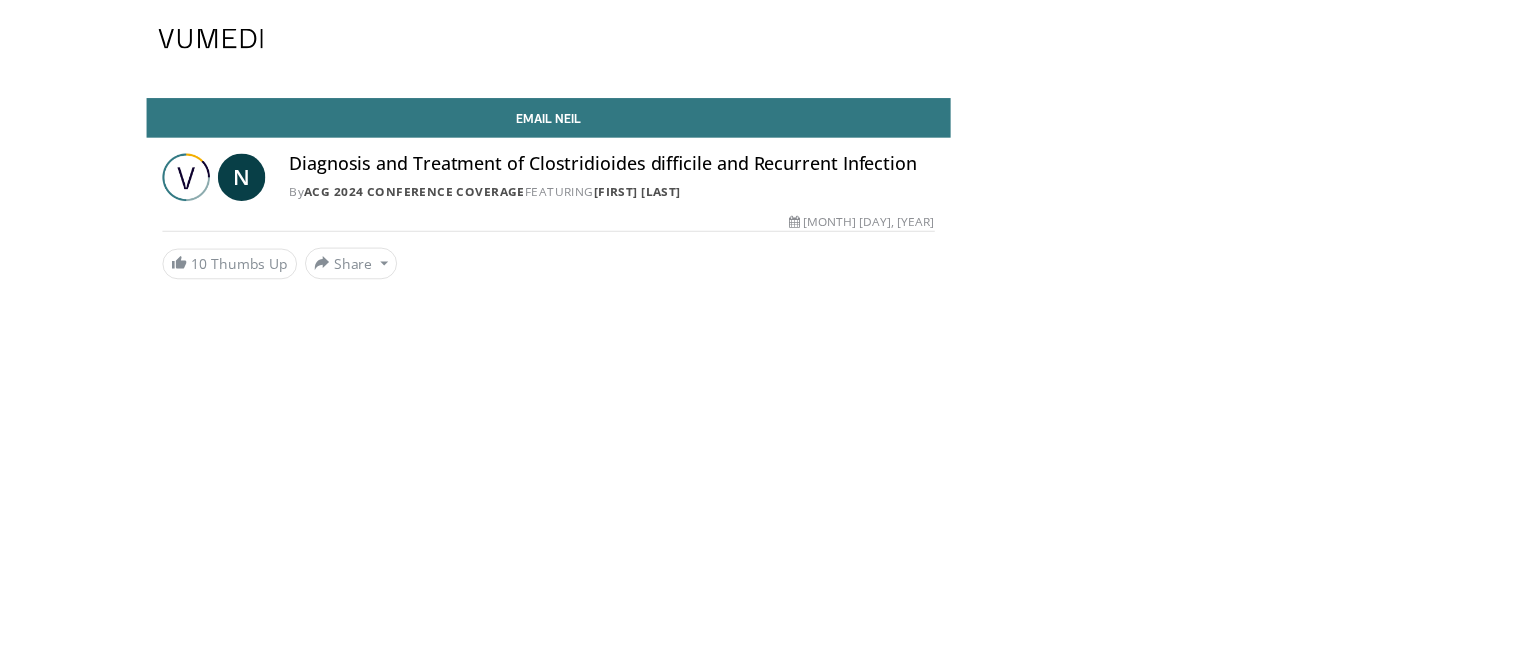 scroll, scrollTop: 0, scrollLeft: 0, axis: both 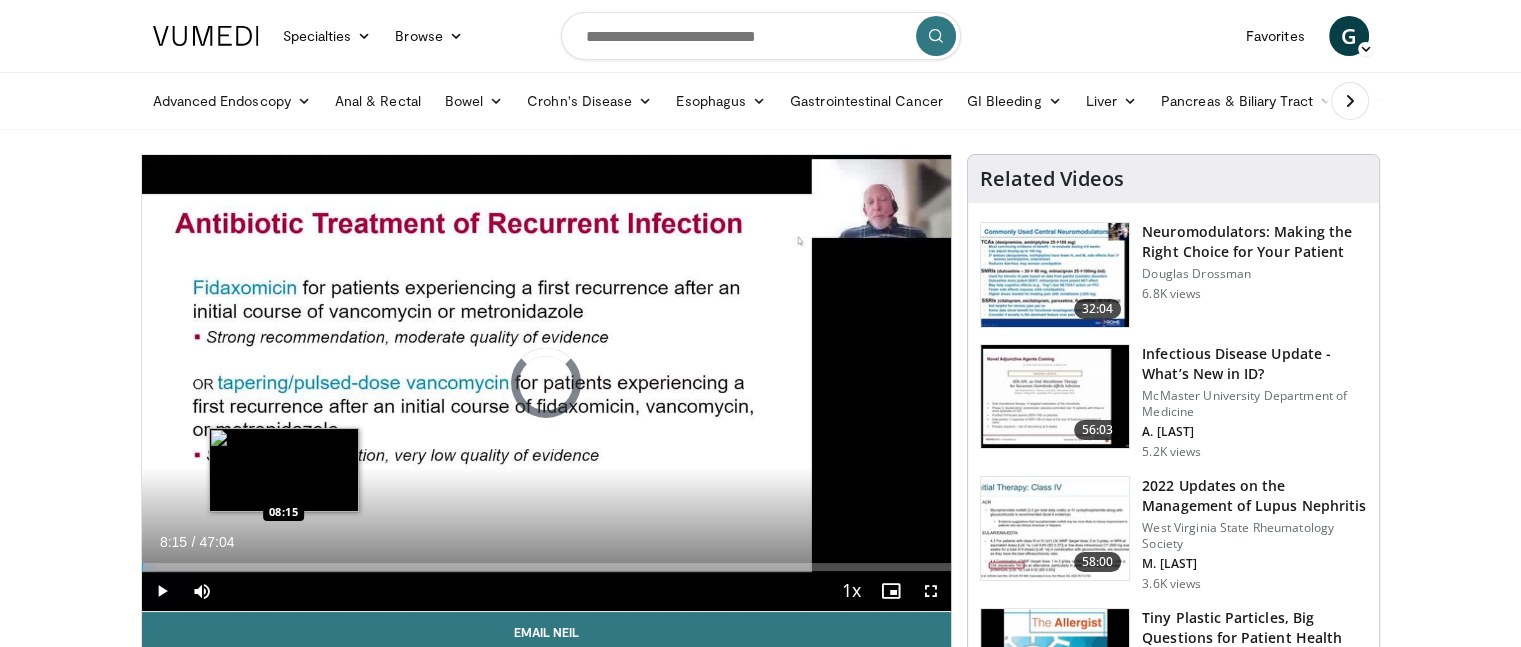 click on "Loaded :  1.76% 08:15 08:15" at bounding box center (547, 567) 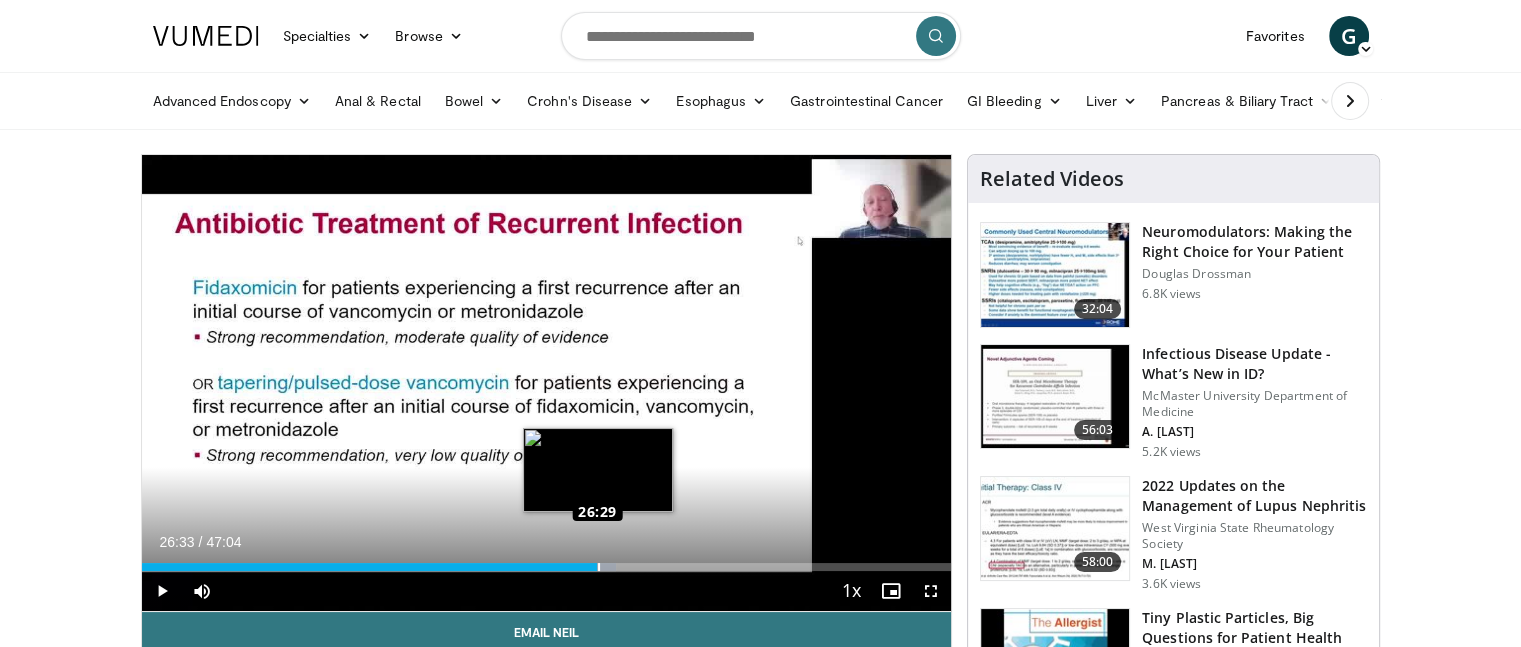 drag, startPoint x: 283, startPoint y: 563, endPoint x: 598, endPoint y: 558, distance: 315.03967 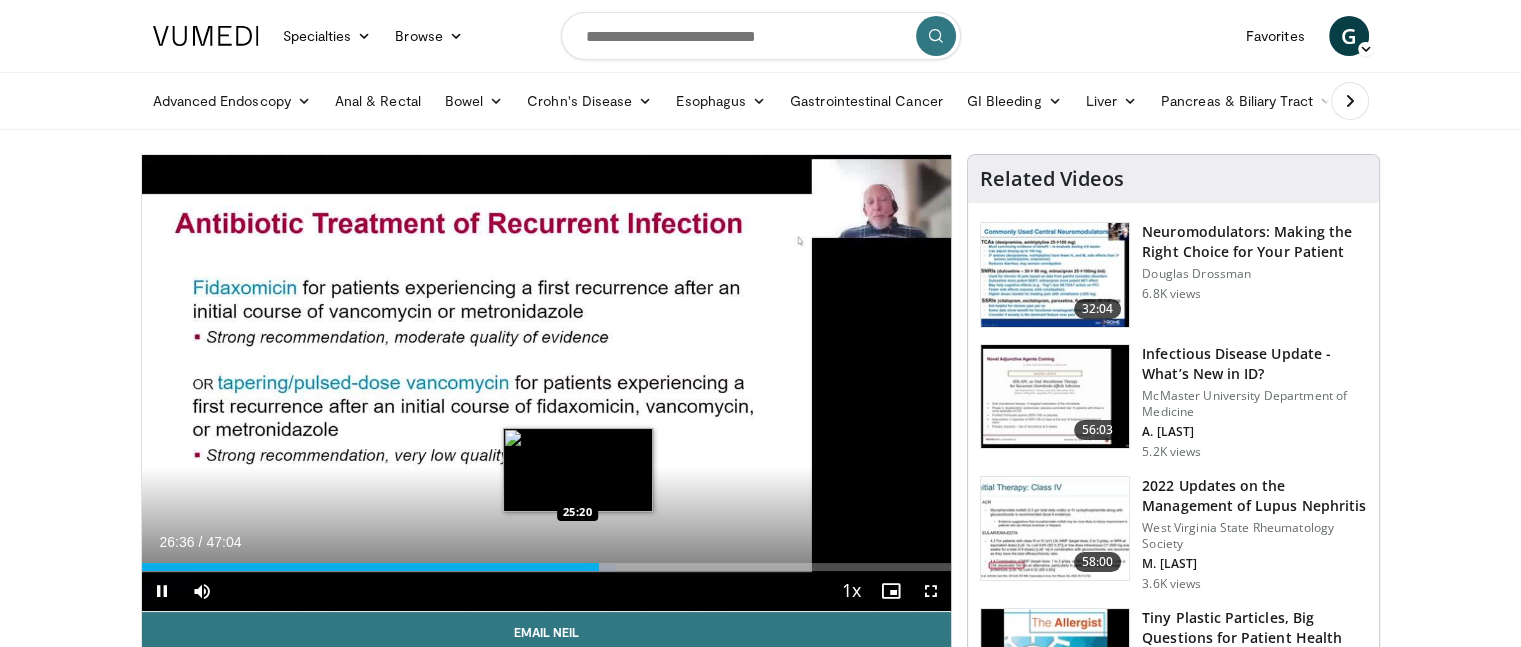 click on "Loaded :  58.66% 26:36 25:20" at bounding box center [547, 561] 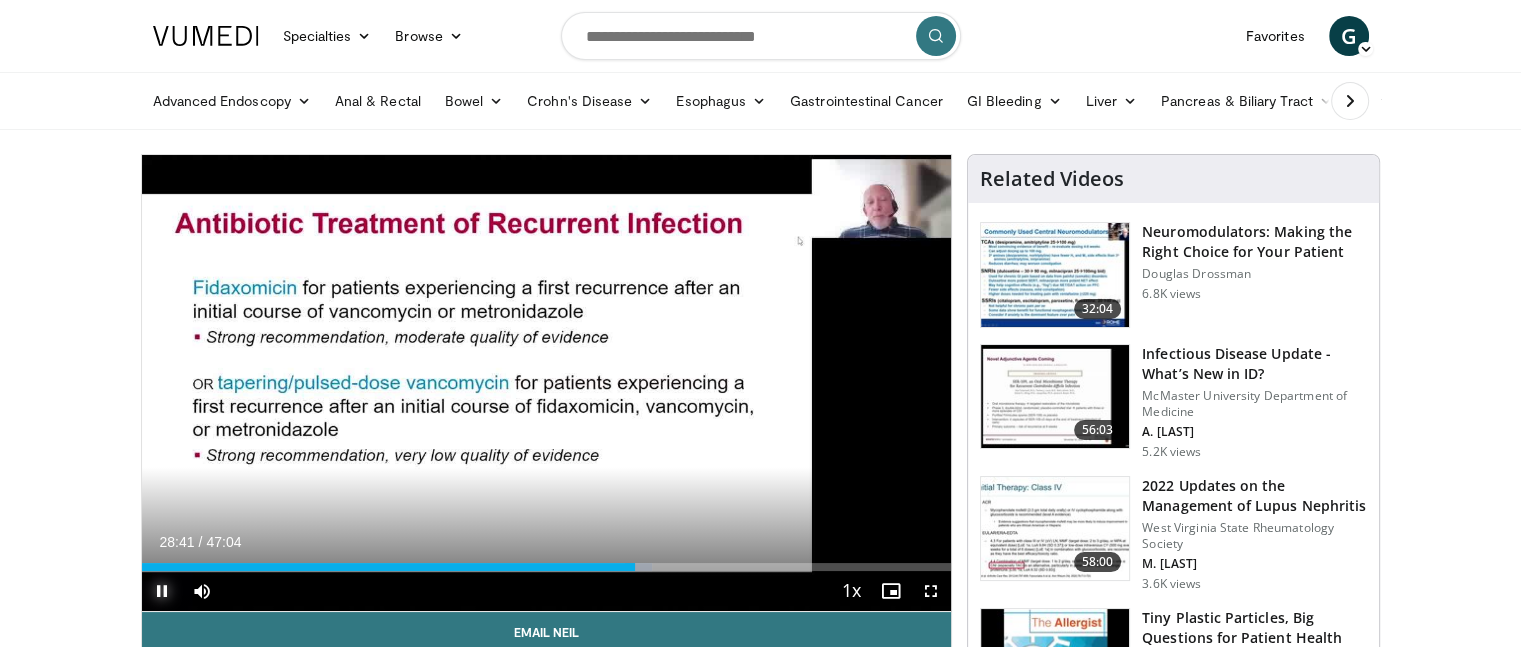 click at bounding box center (162, 591) 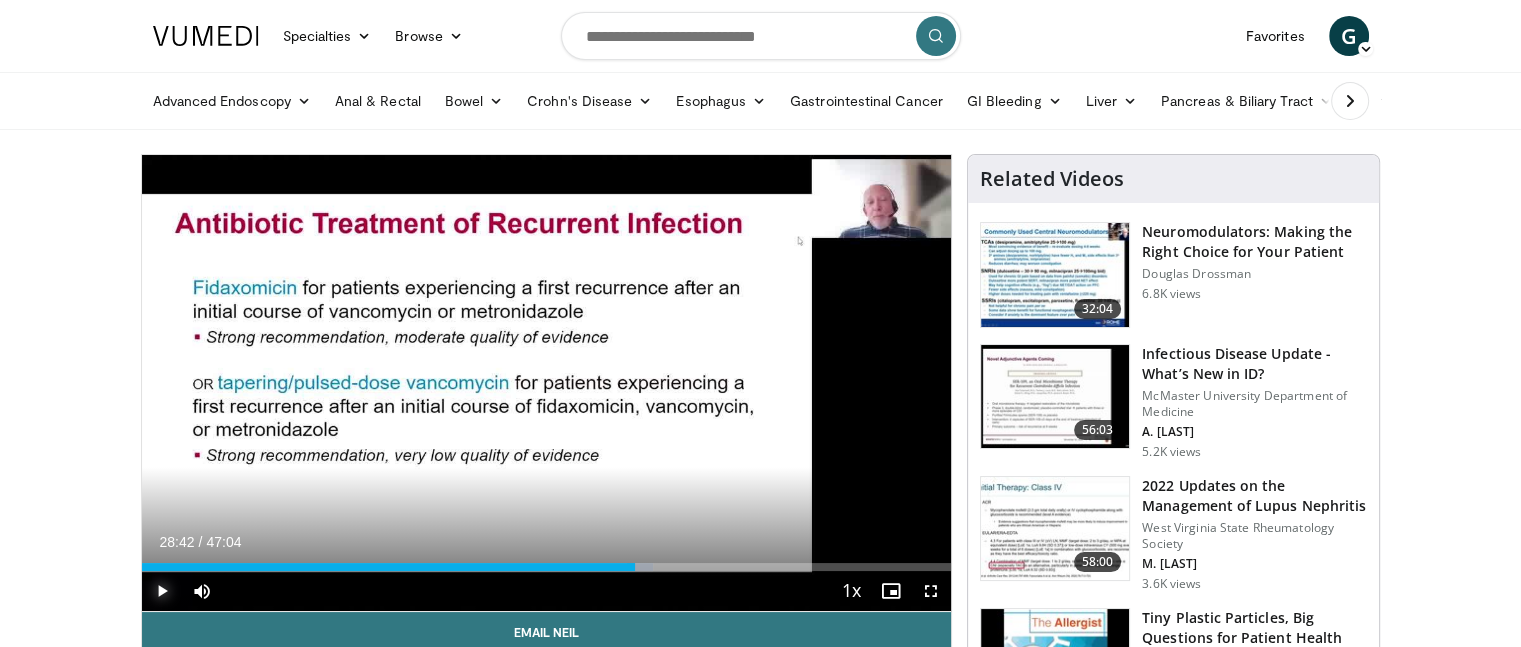 click at bounding box center [162, 591] 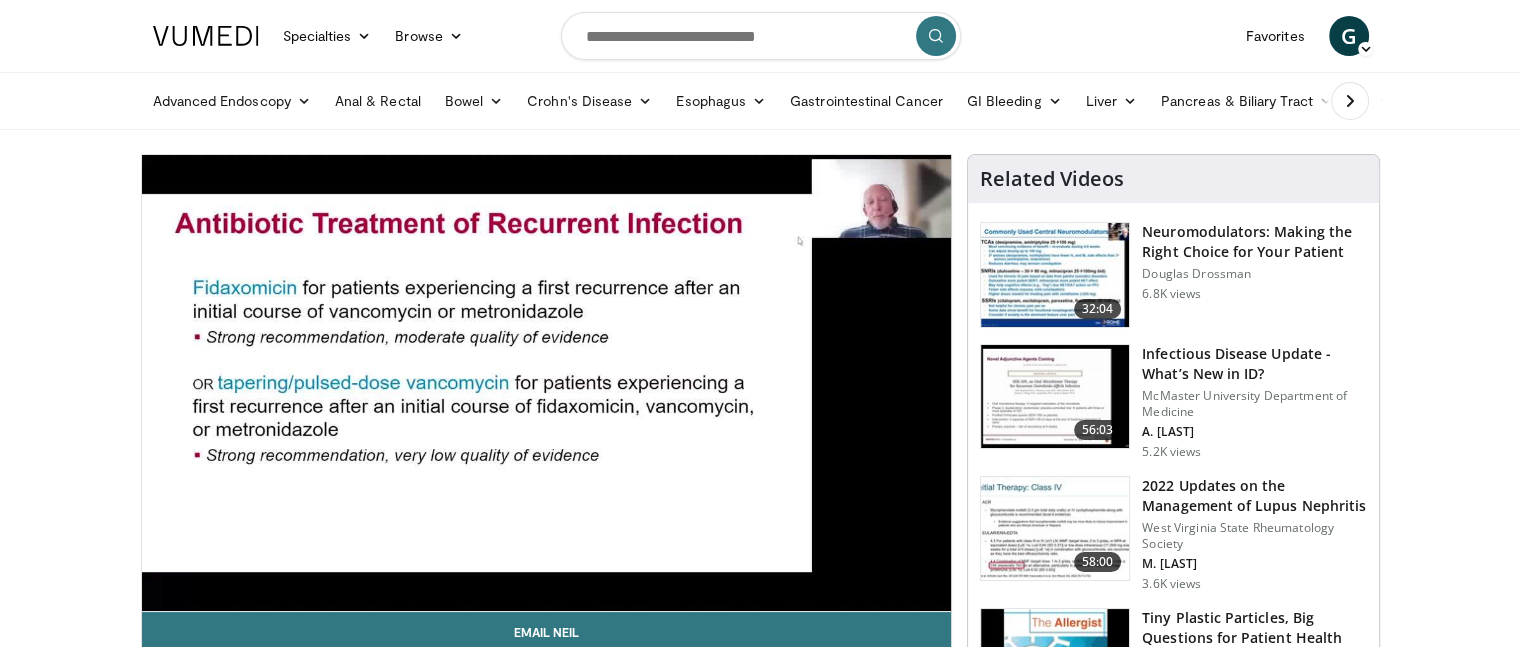 click on "Specialties
Adult & Family Medicine
Allergy, Asthma, Immunology
Anesthesiology
Cardiology
Dental
Dermatology
Endocrinology
Gastroenterology & Hepatology
General Surgery
Hematology & Oncology
Infectious Disease
Nephrology
Neurology
Neurosurgery
Obstetrics & Gynecology
Ophthalmology
Oral Maxillofacial
Orthopaedics
Otolaryngology
Pediatrics
Plastic Surgery
Podiatry
Psychiatry
Pulmonology
Radiation Oncology
Radiology
Rheumatology
Urology" at bounding box center [760, 1478] 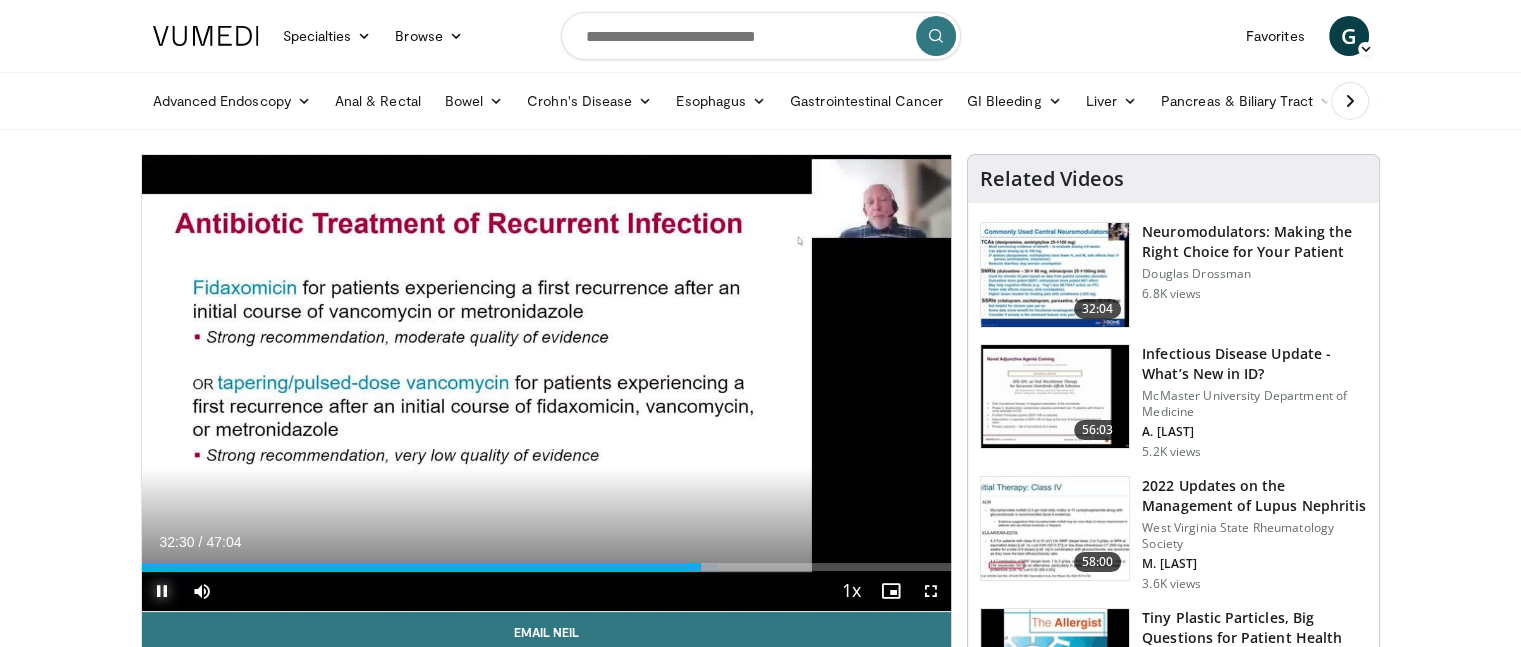 click at bounding box center [162, 591] 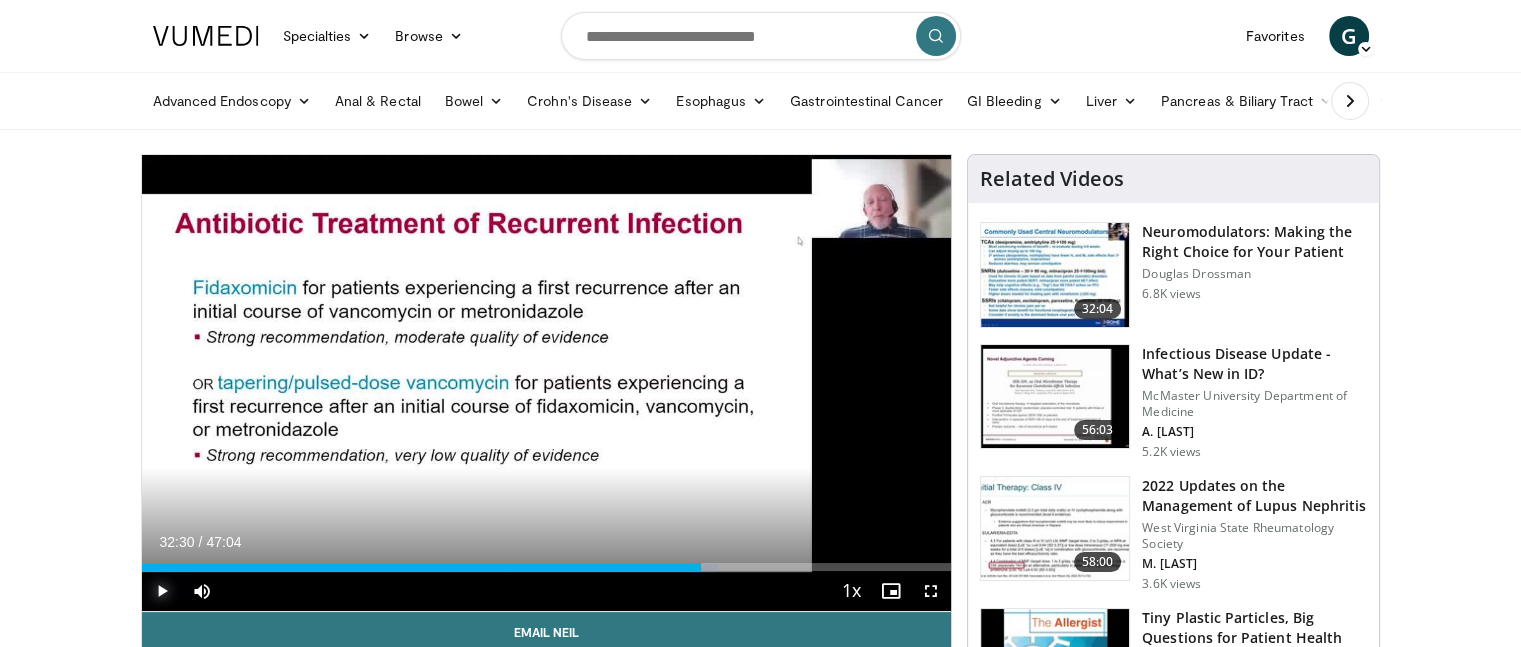 click at bounding box center (162, 591) 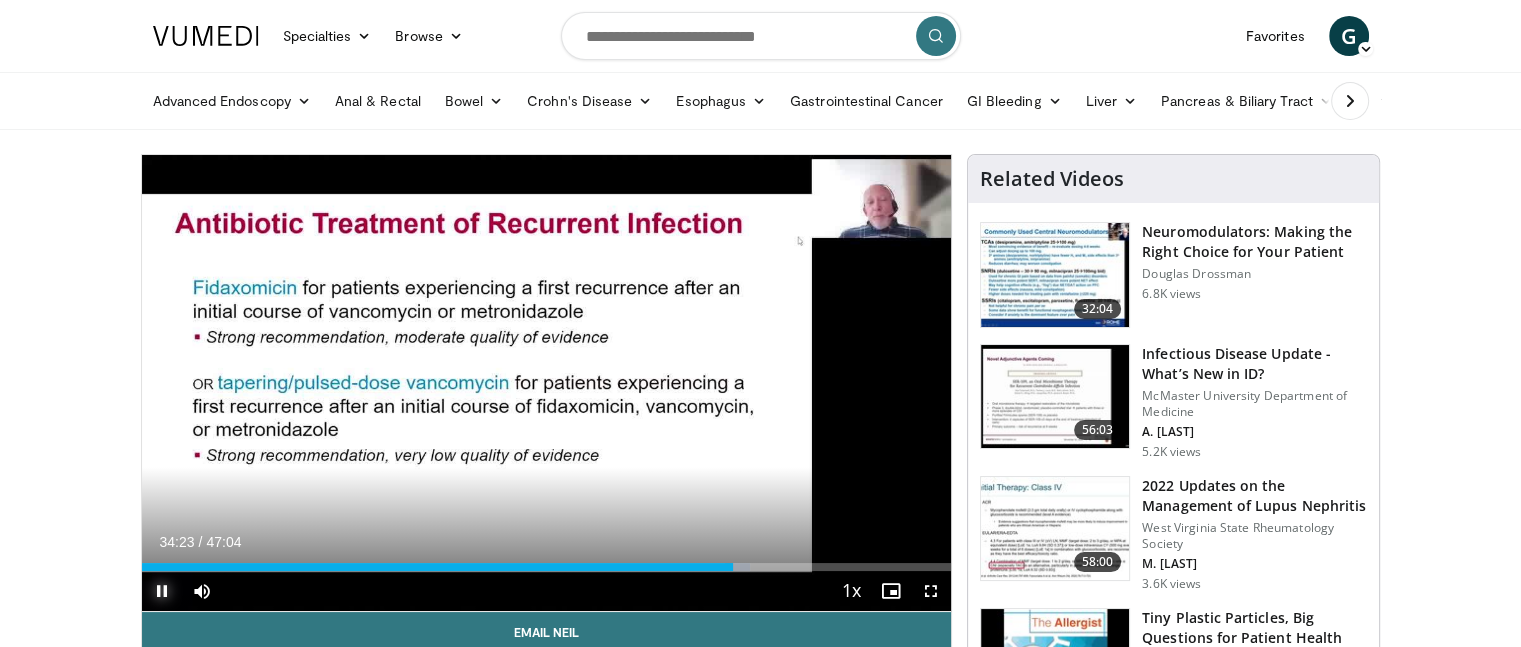 click at bounding box center [162, 591] 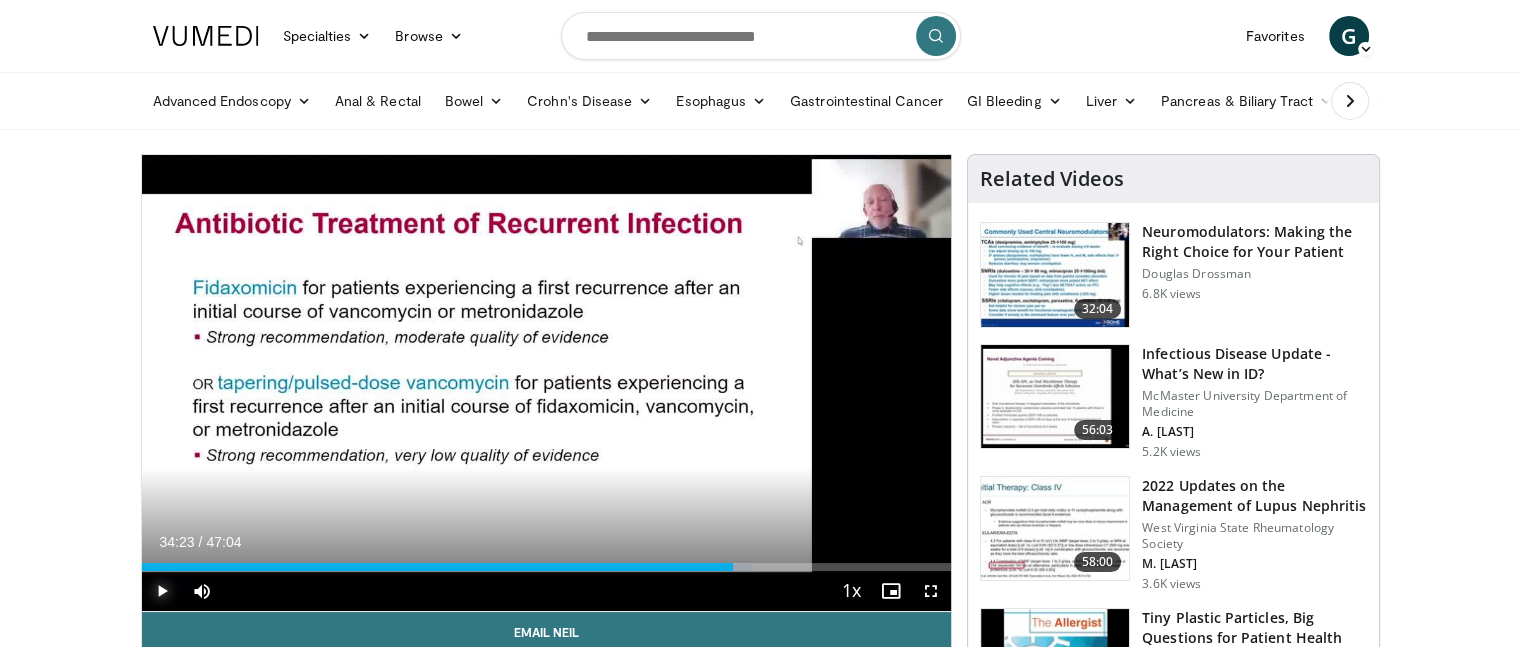 click at bounding box center [162, 591] 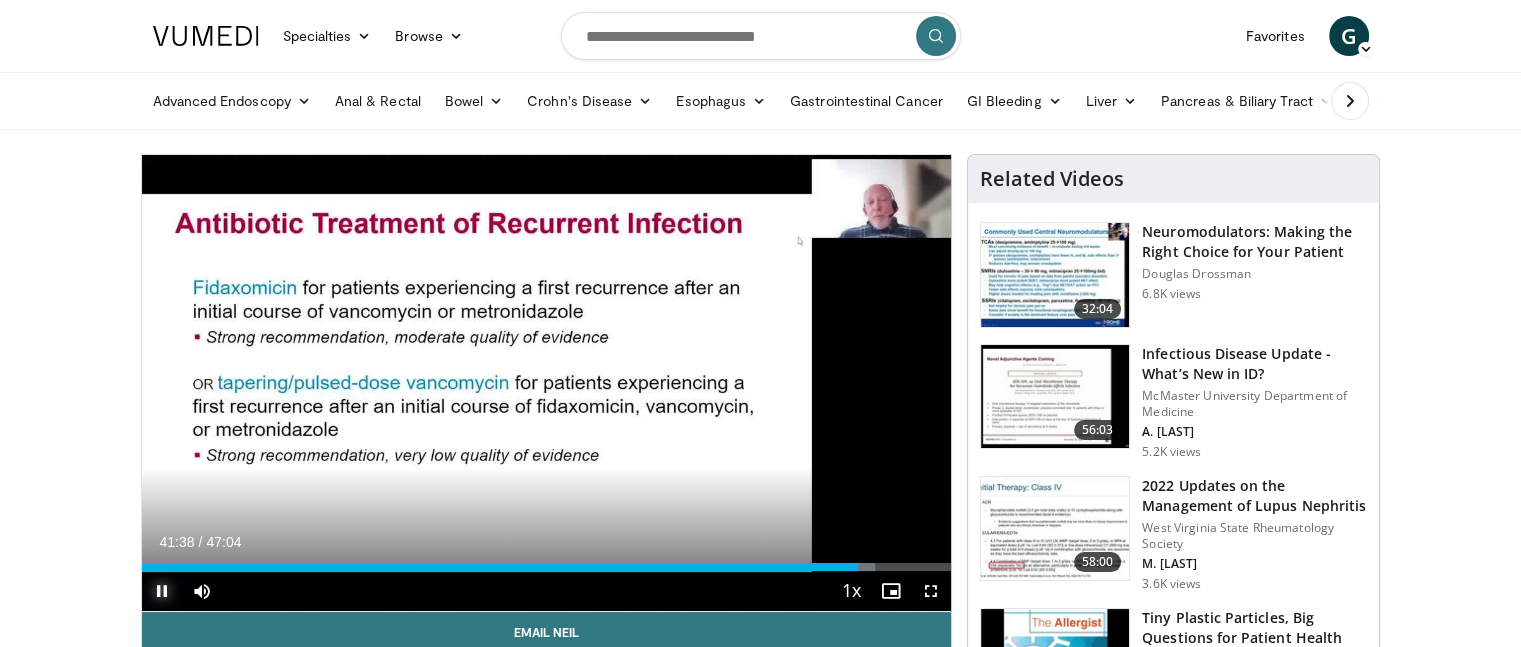 click at bounding box center [162, 591] 